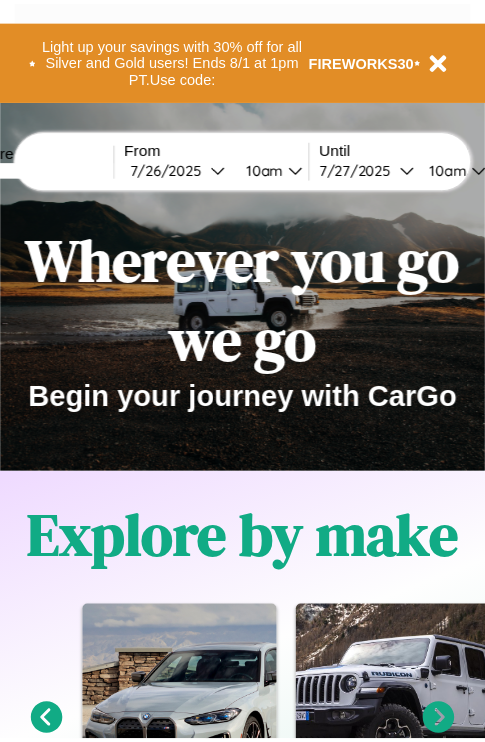 scroll, scrollTop: 0, scrollLeft: 0, axis: both 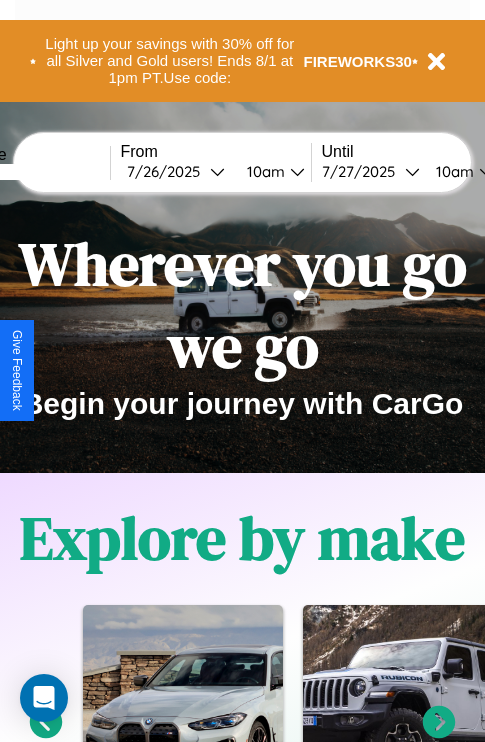 click at bounding box center (35, 172) 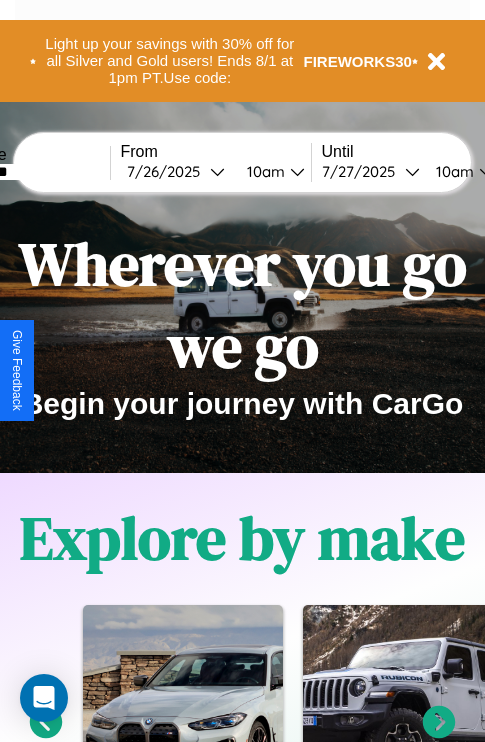 type on "********" 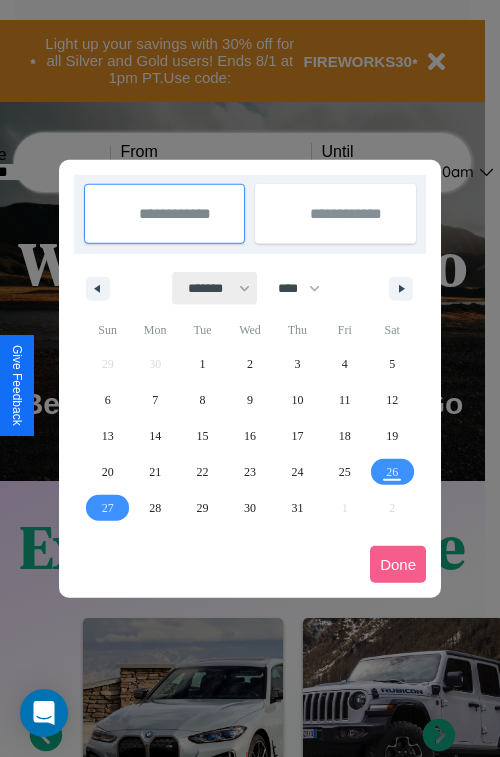 click on "******* ******** ***** ***** *** **** **** ****** ********* ******* ******** ********" at bounding box center (215, 288) 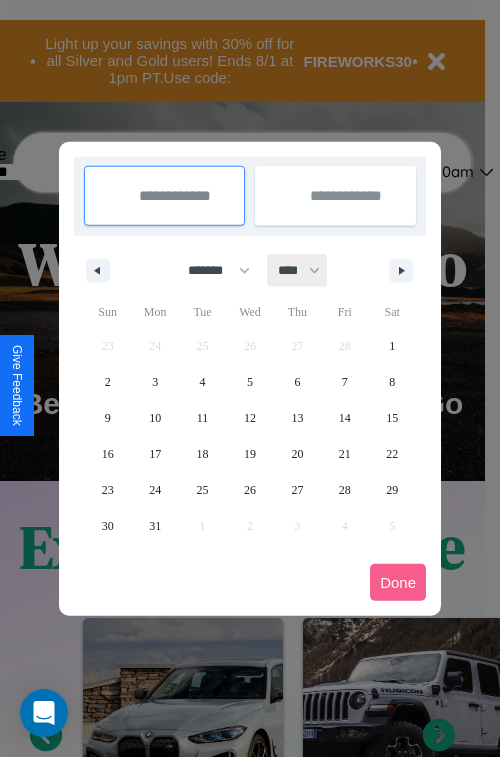 click on "**** **** **** **** **** **** **** **** **** **** **** **** **** **** **** **** **** **** **** **** **** **** **** **** **** **** **** **** **** **** **** **** **** **** **** **** **** **** **** **** **** **** **** **** **** **** **** **** **** **** **** **** **** **** **** **** **** **** **** **** **** **** **** **** **** **** **** **** **** **** **** **** **** **** **** **** **** **** **** **** **** **** **** **** **** **** **** **** **** **** **** **** **** **** **** **** **** **** **** **** **** **** **** **** **** **** **** **** **** **** **** **** **** **** **** **** **** **** **** **** ****" at bounding box center [298, 270] 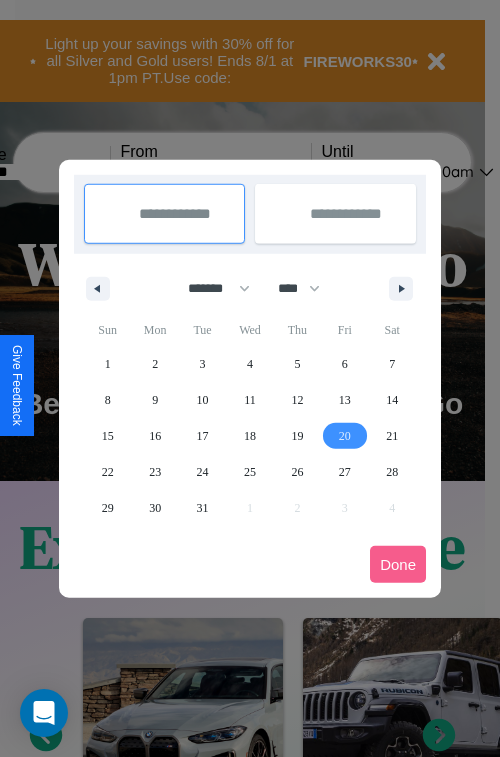 click on "20" at bounding box center (345, 436) 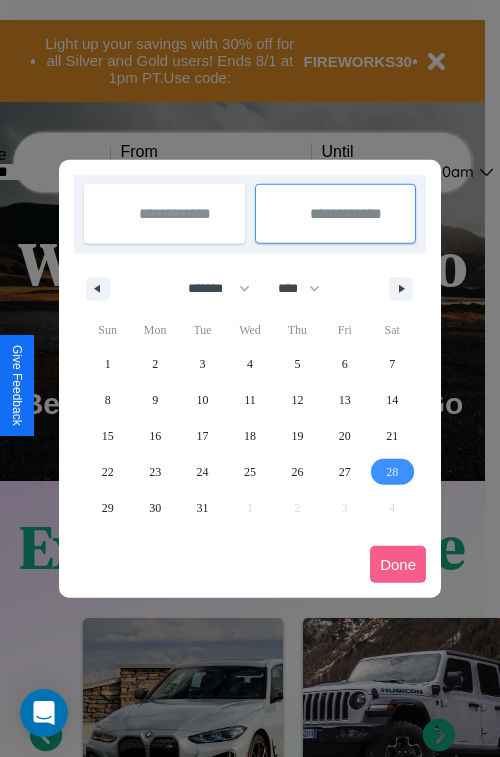 click on "28" at bounding box center (392, 472) 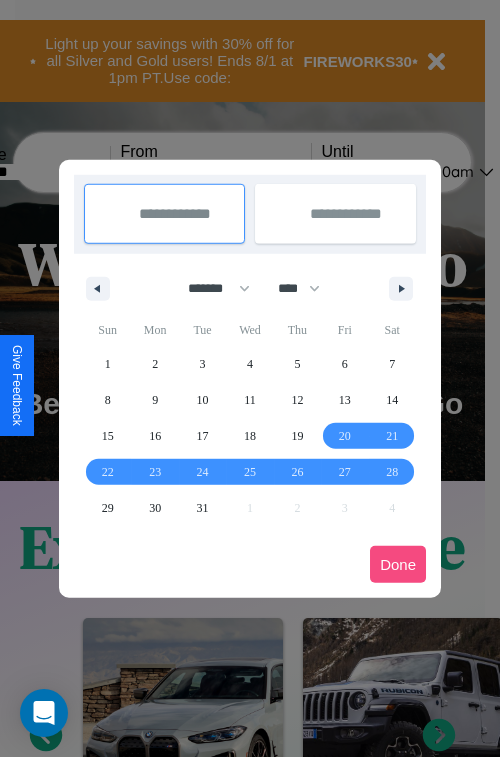 click on "Done" at bounding box center (398, 564) 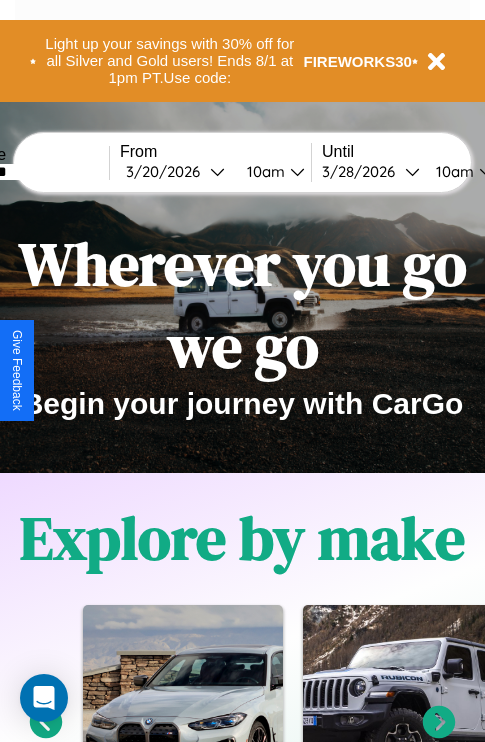 scroll, scrollTop: 0, scrollLeft: 77, axis: horizontal 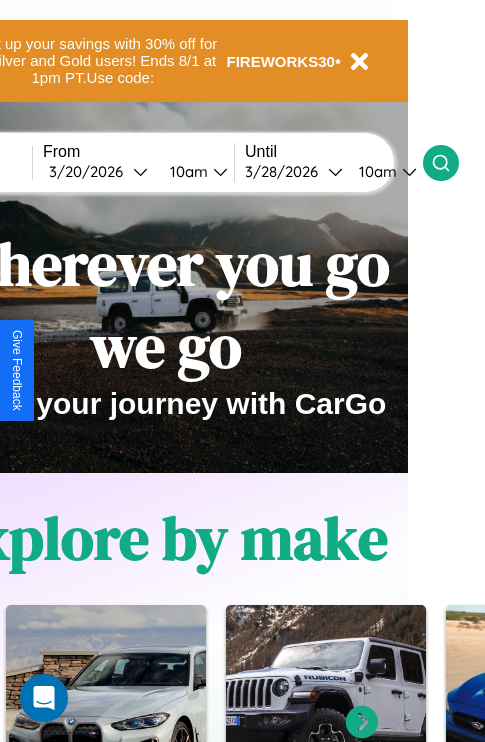 click 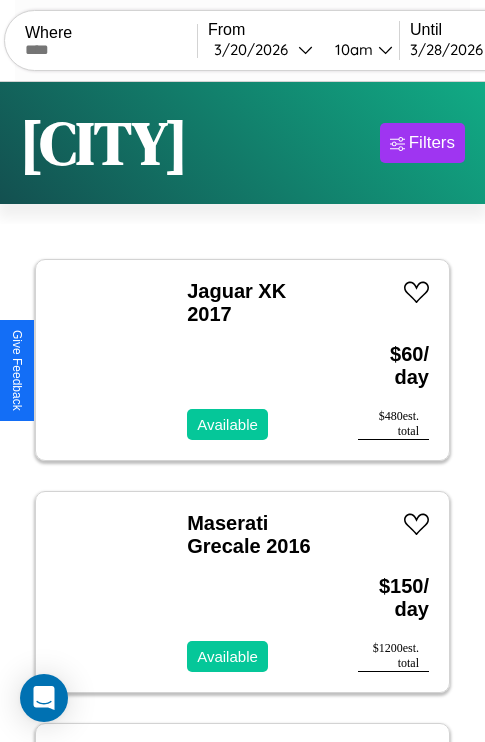 scroll, scrollTop: 95, scrollLeft: 0, axis: vertical 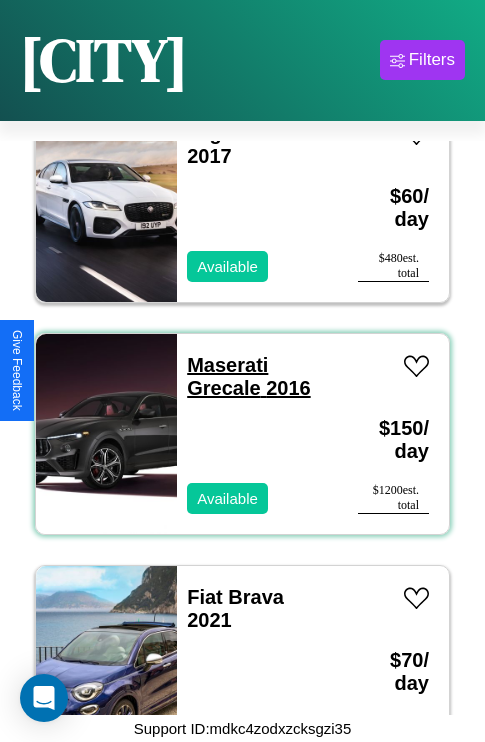 click on "Maserati   Grecale   2016" at bounding box center (248, 376) 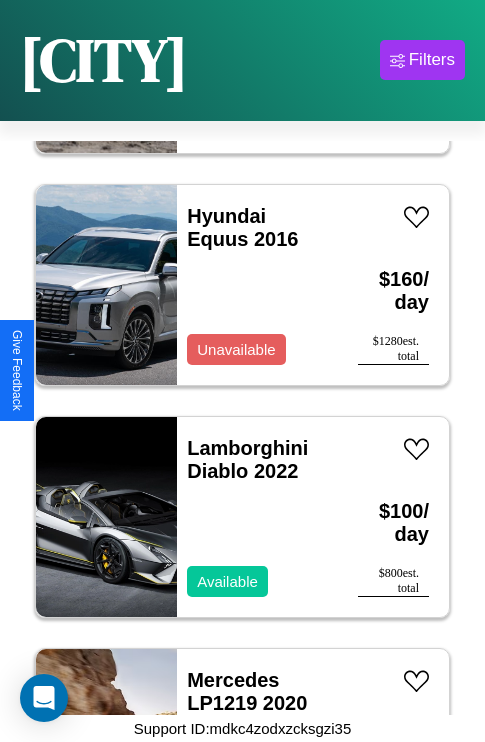 scroll, scrollTop: 1699, scrollLeft: 0, axis: vertical 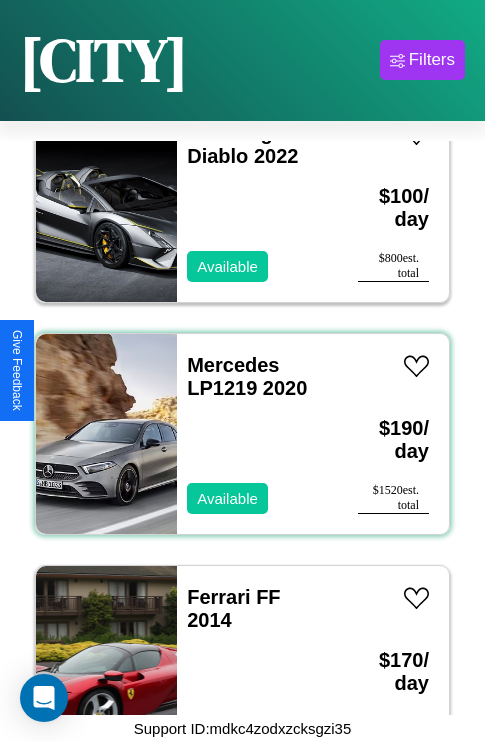click on "Mercedes   LP1219   2020 Available" at bounding box center (257, 434) 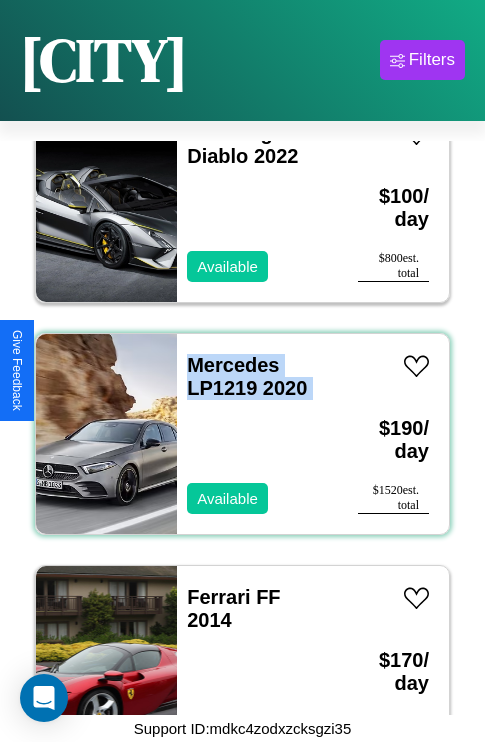 click on "Mercedes   LP1219   2020 Available" at bounding box center (257, 434) 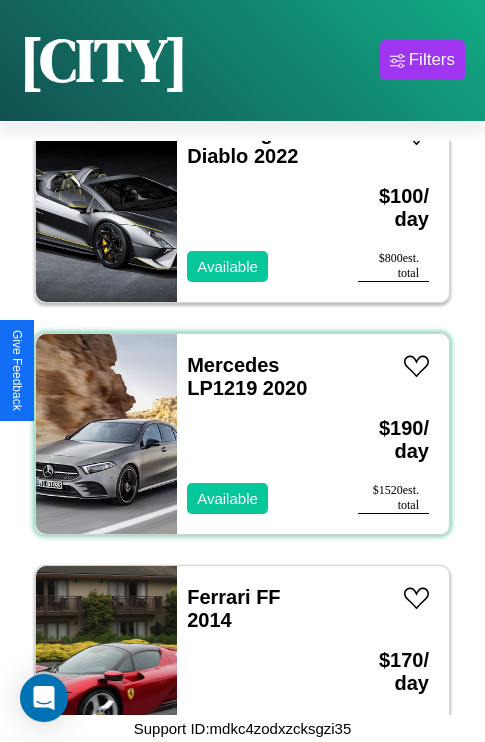 click on "Mercedes   LP1219   2020 Available" at bounding box center (257, 434) 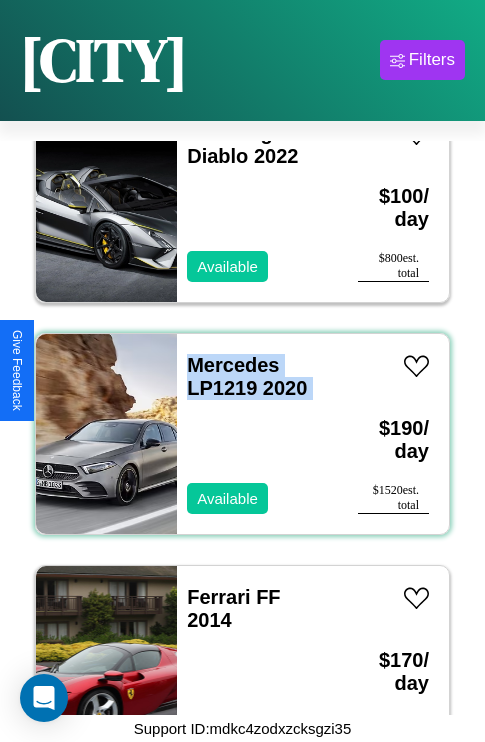 click on "Mercedes   LP1219   2020 Available" at bounding box center (257, 434) 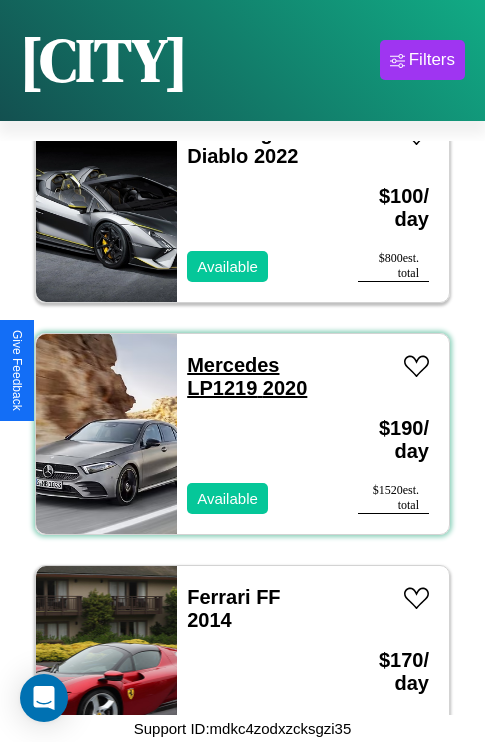 click on "Mercedes   LP1219   2020" at bounding box center [247, 376] 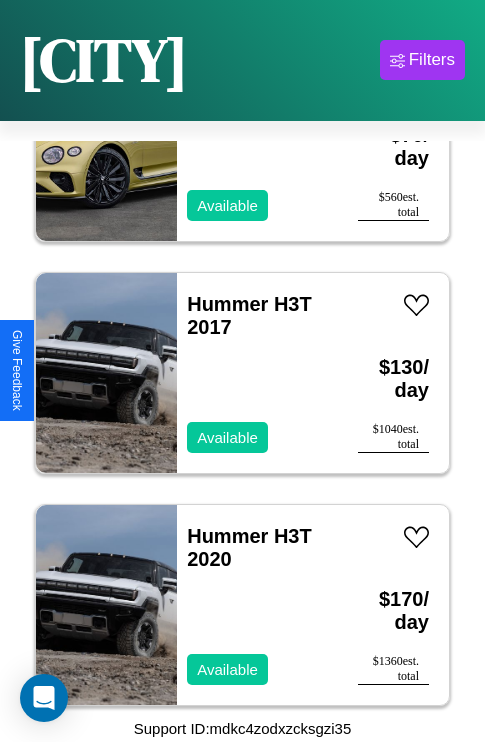scroll, scrollTop: 771, scrollLeft: 0, axis: vertical 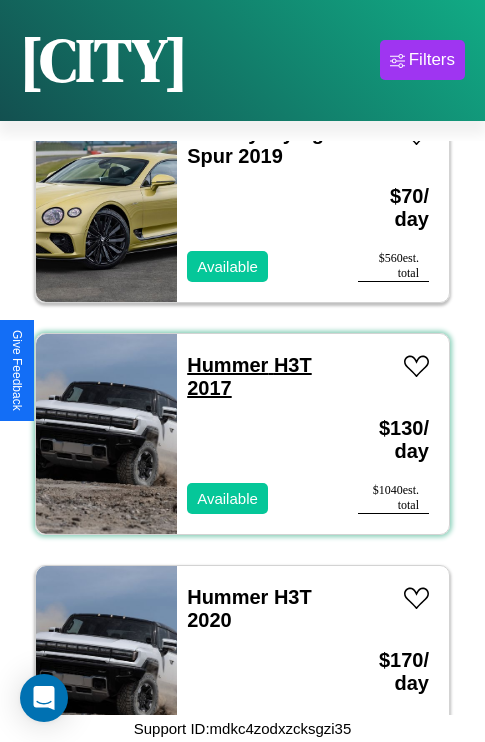 click on "Hummer   H3T   2017" at bounding box center [249, 376] 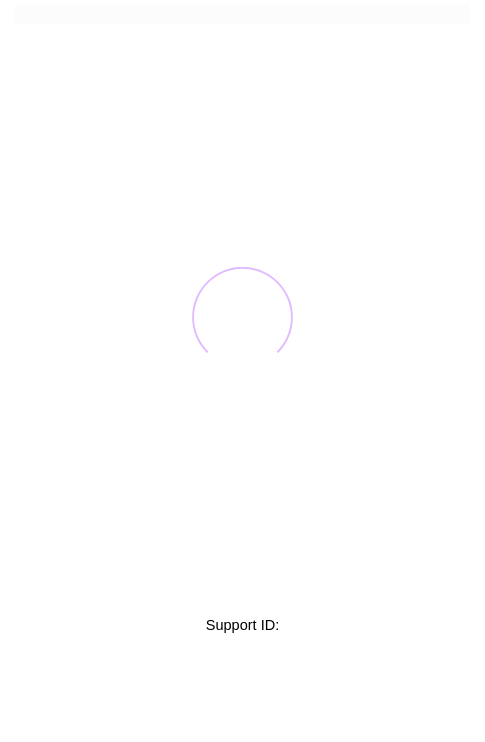 scroll, scrollTop: 0, scrollLeft: 0, axis: both 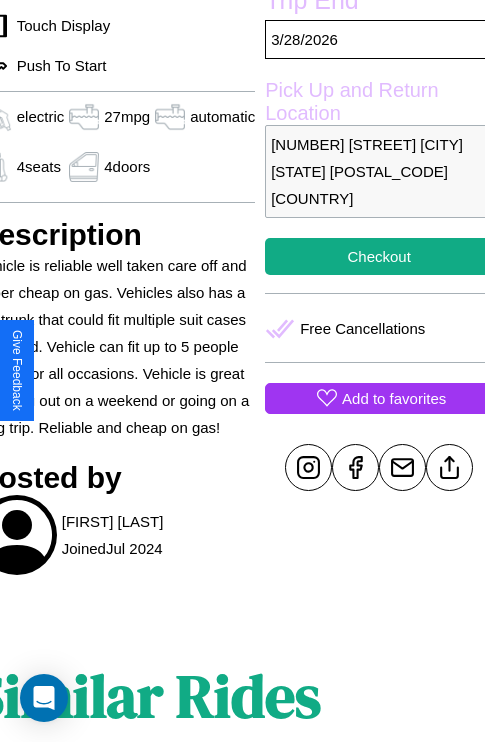 click on "Add to favorites" at bounding box center (394, 398) 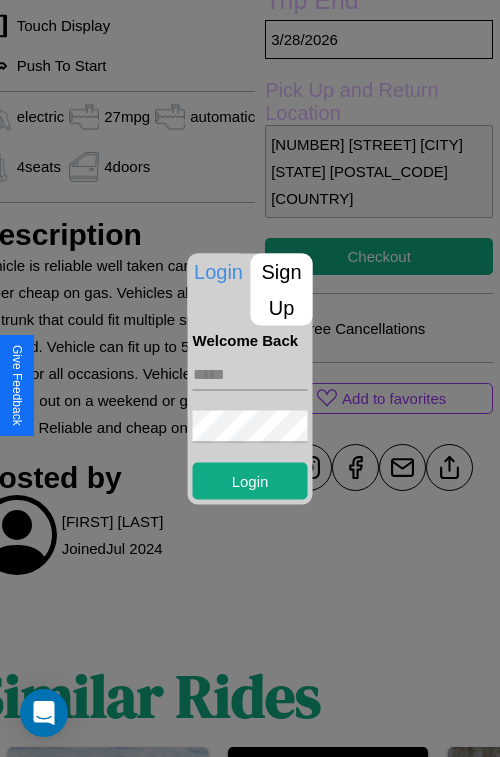 click on "Sign Up" at bounding box center [282, 289] 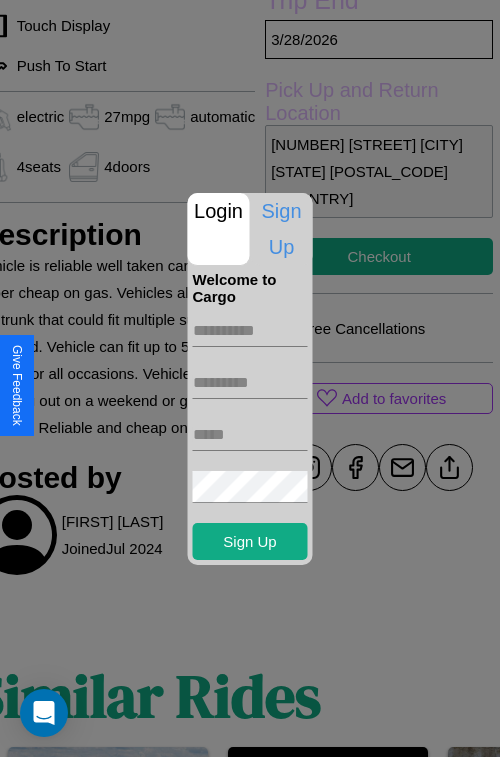 click at bounding box center [250, 331] 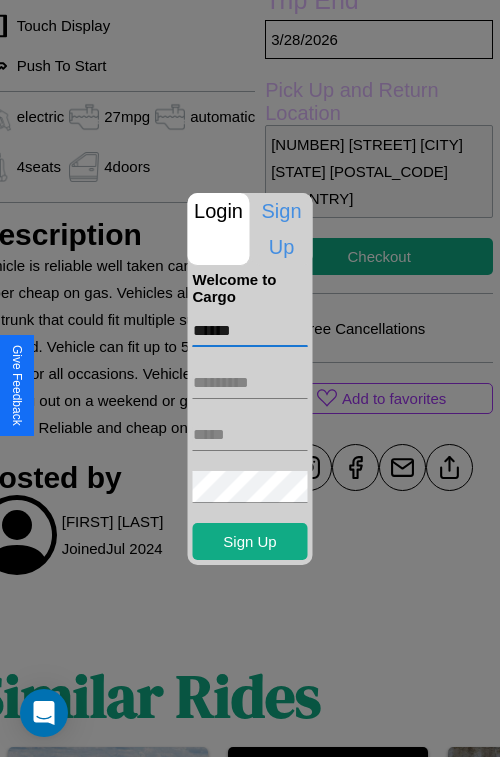 type on "******" 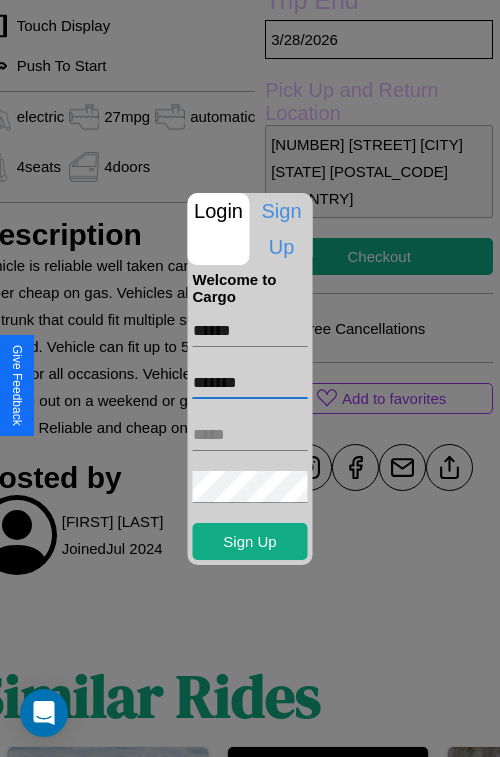 type on "*******" 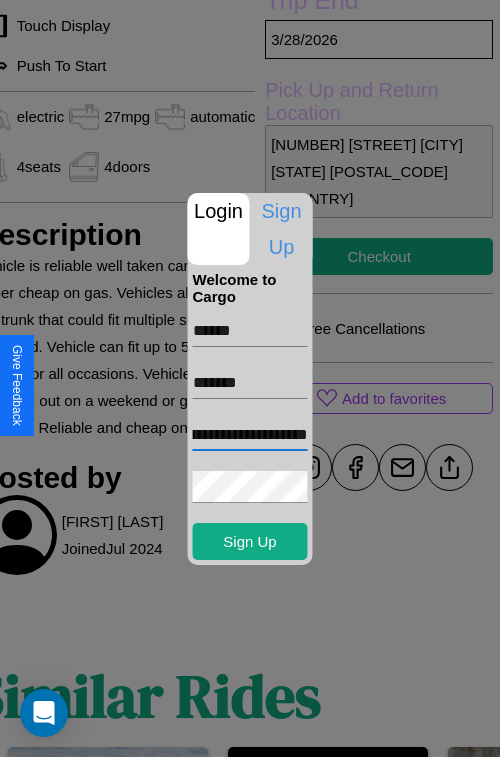 scroll, scrollTop: 0, scrollLeft: 98, axis: horizontal 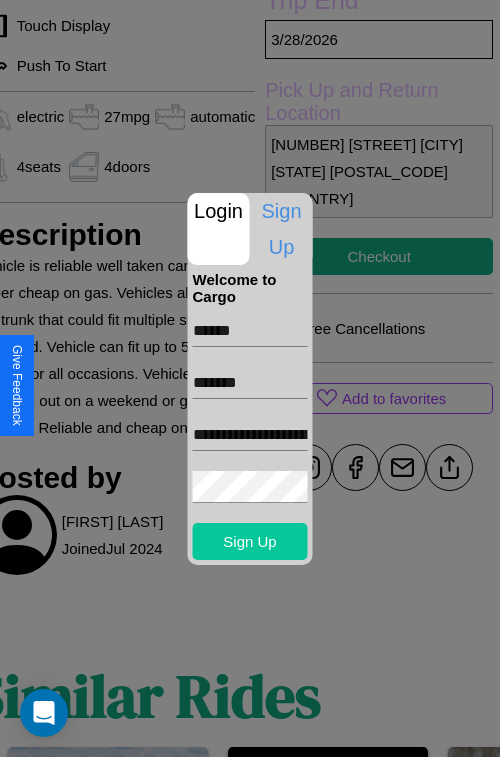 click on "Sign Up" at bounding box center [250, 541] 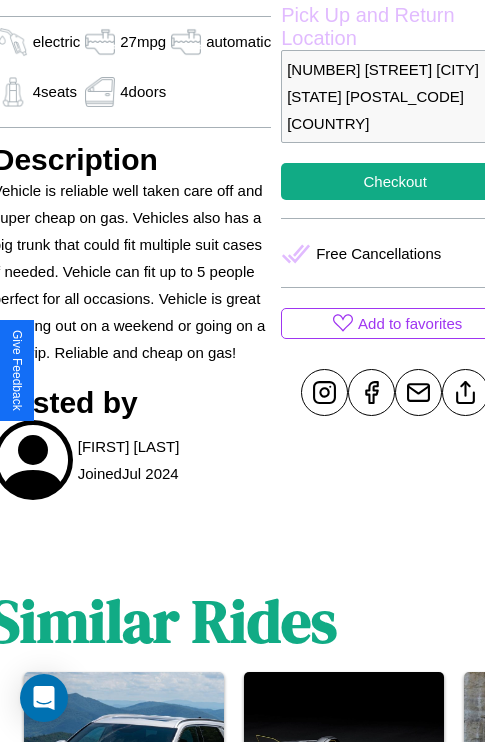 scroll, scrollTop: 858, scrollLeft: 30, axis: both 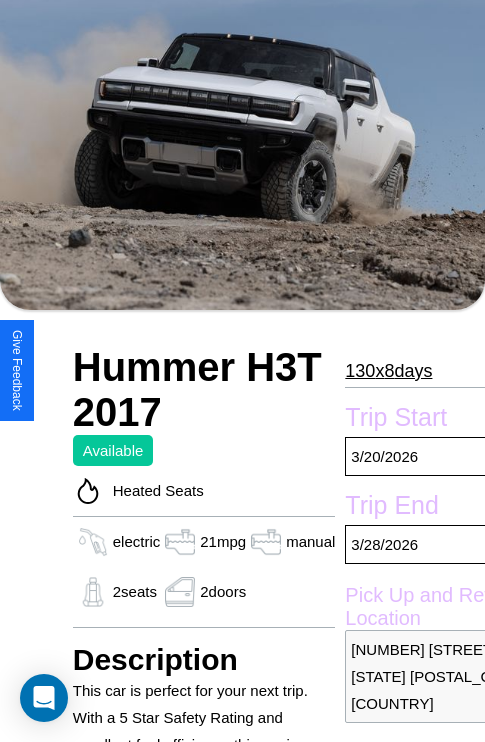 click on "[NUMBER] x [NUMBER] [UNIT]" at bounding box center [388, 371] 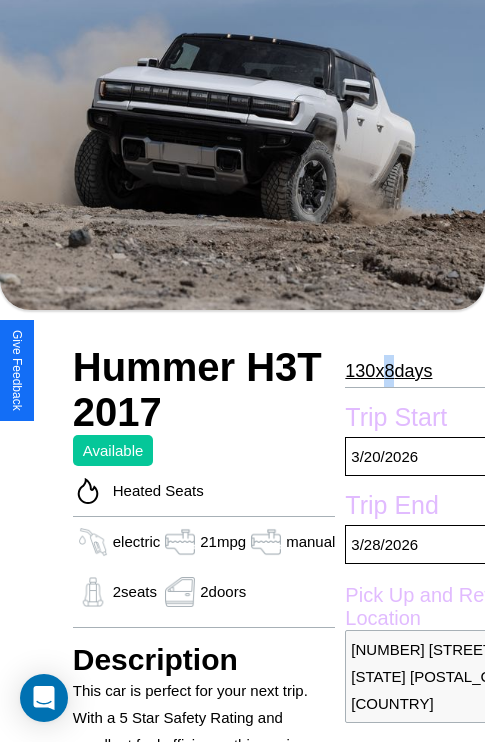 click on "[NUMBER] x [NUMBER] [UNIT]" at bounding box center (388, 371) 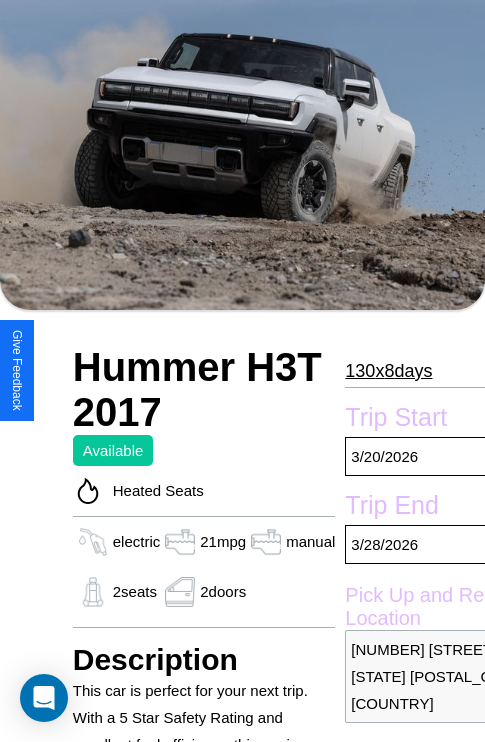 click on "[NUMBER] x [NUMBER] [UNIT]" at bounding box center (388, 371) 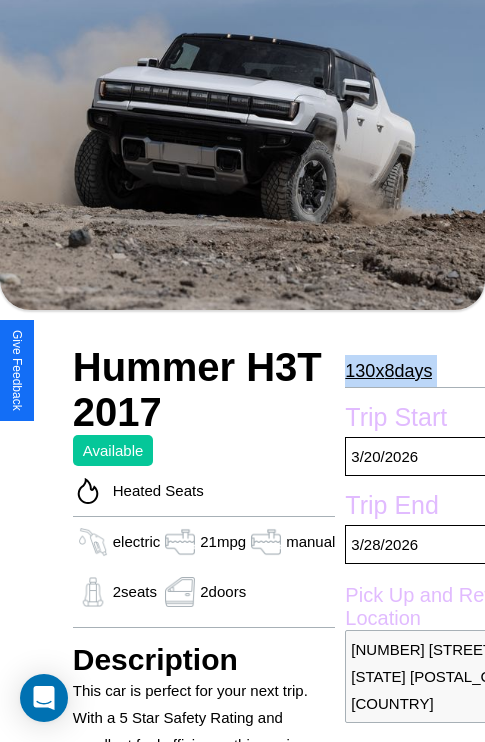 click on "[NUMBER] x [NUMBER] [UNIT]" at bounding box center (388, 371) 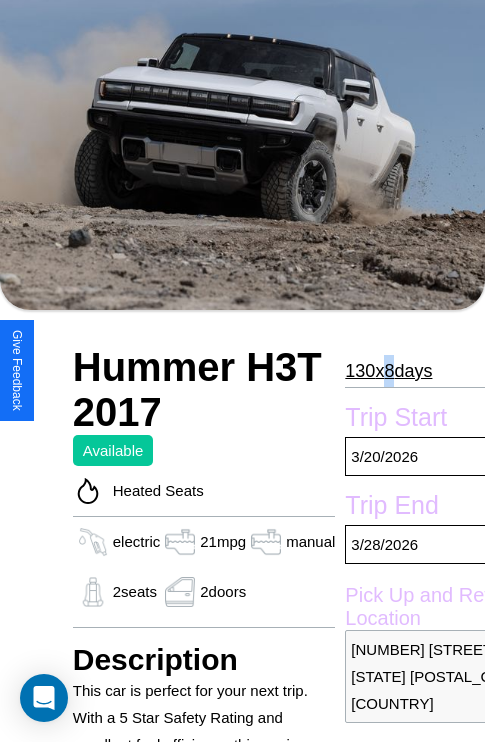 click on "[NUMBER] x [NUMBER] [UNIT]" at bounding box center [388, 371] 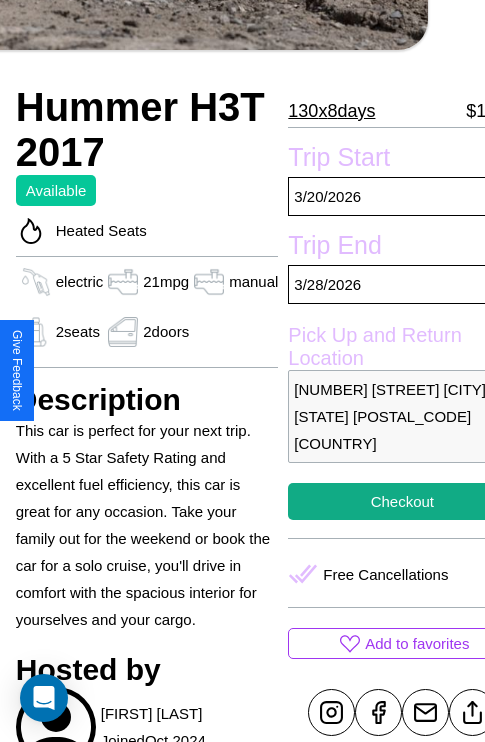 scroll, scrollTop: 498, scrollLeft: 80, axis: both 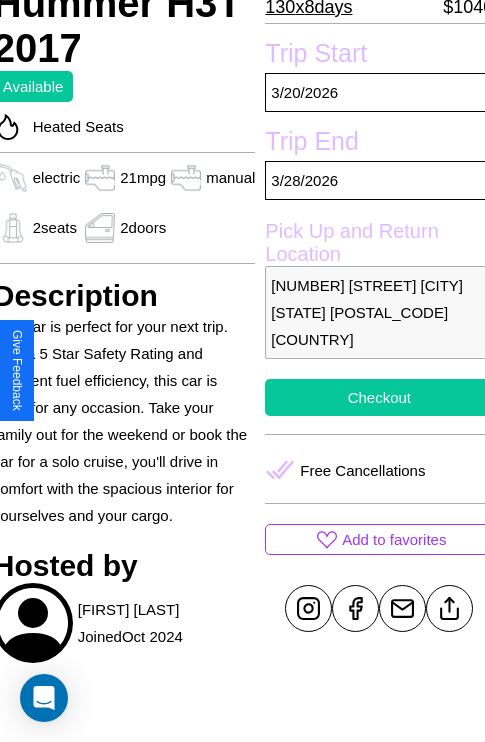 click on "Checkout" at bounding box center [379, 397] 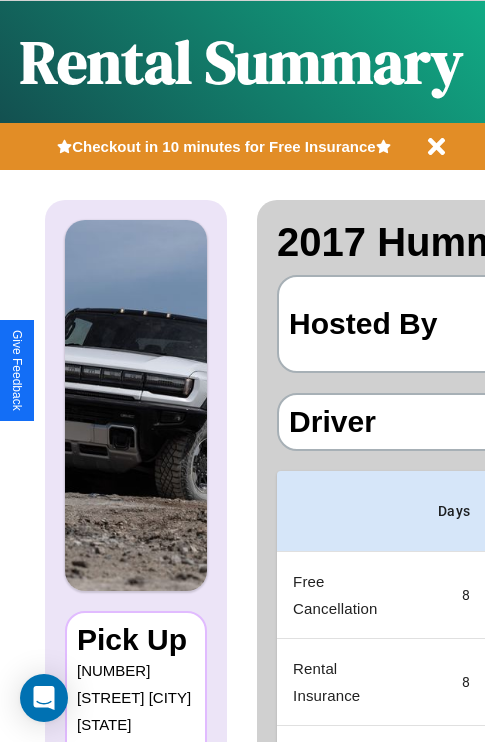 scroll, scrollTop: 0, scrollLeft: 389, axis: horizontal 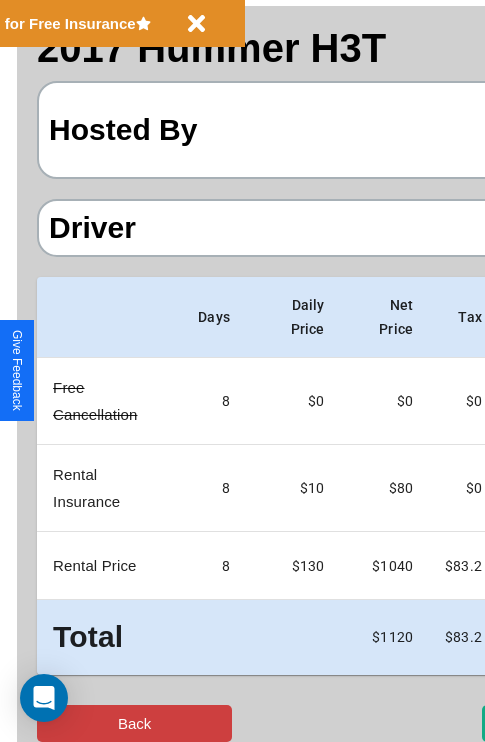 click on "Back" at bounding box center (134, 723) 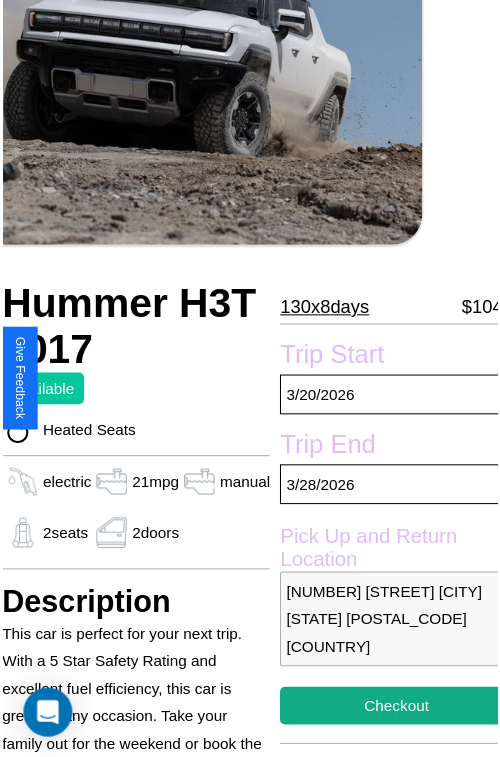scroll, scrollTop: 220, scrollLeft: 80, axis: both 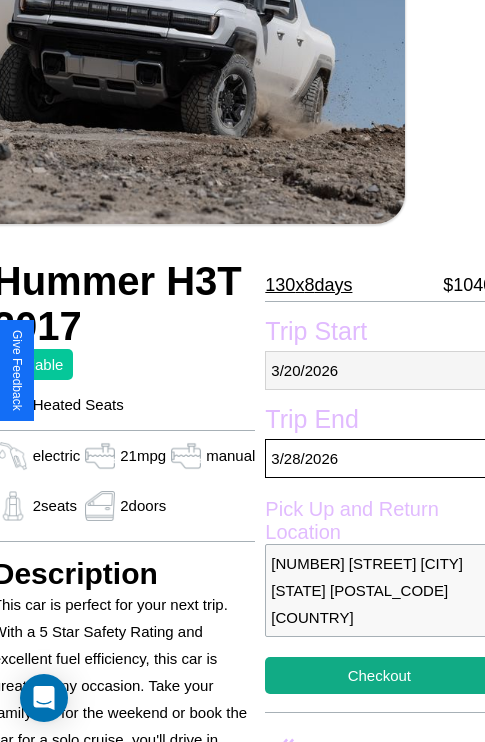 click on "[DATE]" at bounding box center (379, 370) 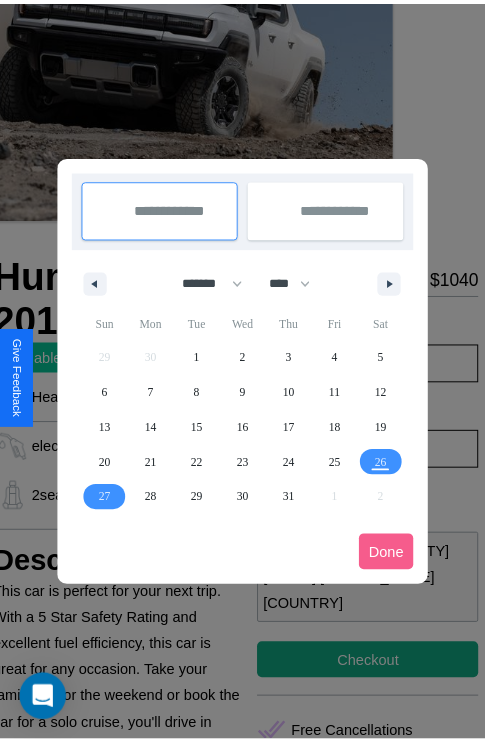 scroll, scrollTop: 0, scrollLeft: 80, axis: horizontal 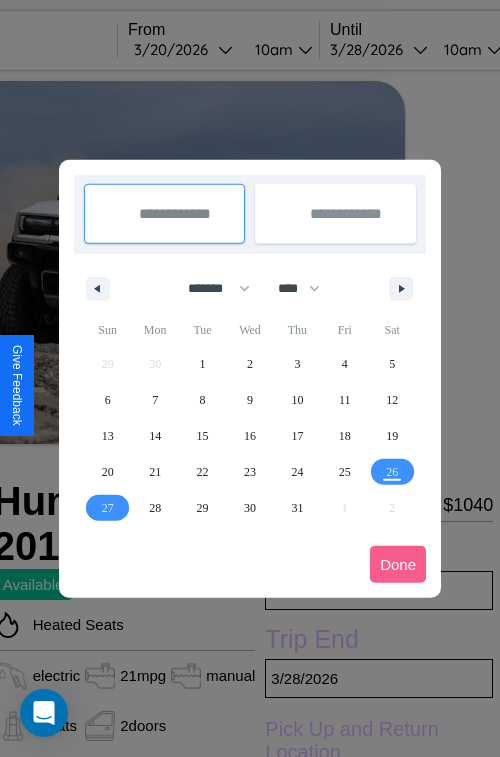 click at bounding box center [250, 378] 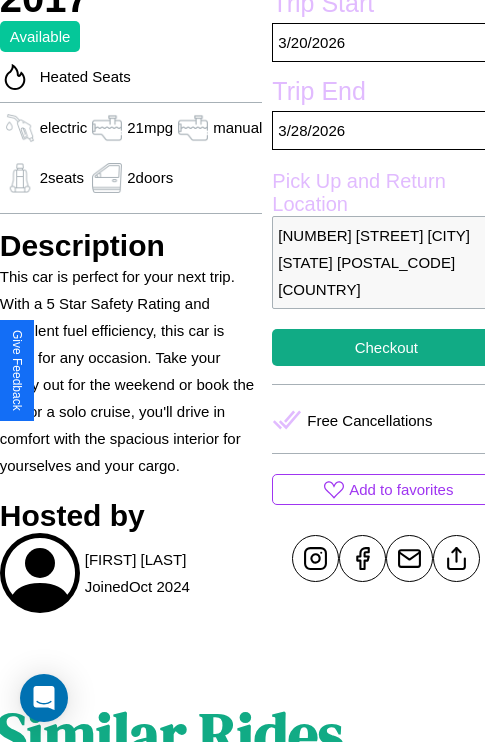 scroll, scrollTop: 498, scrollLeft: 80, axis: both 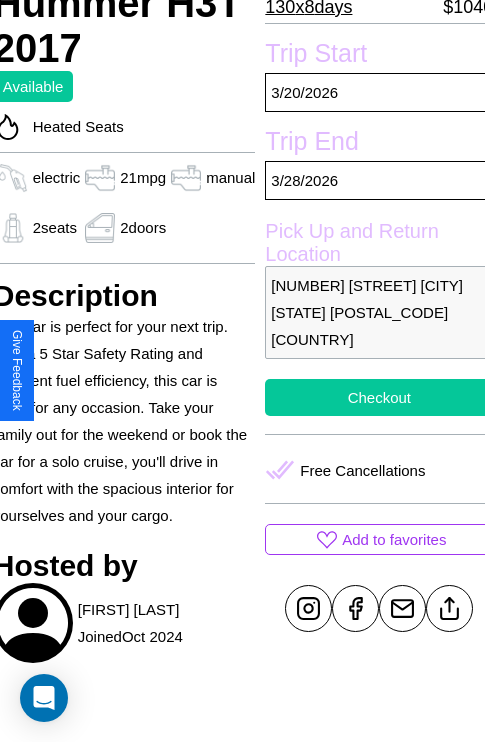 click on "Checkout" at bounding box center [379, 397] 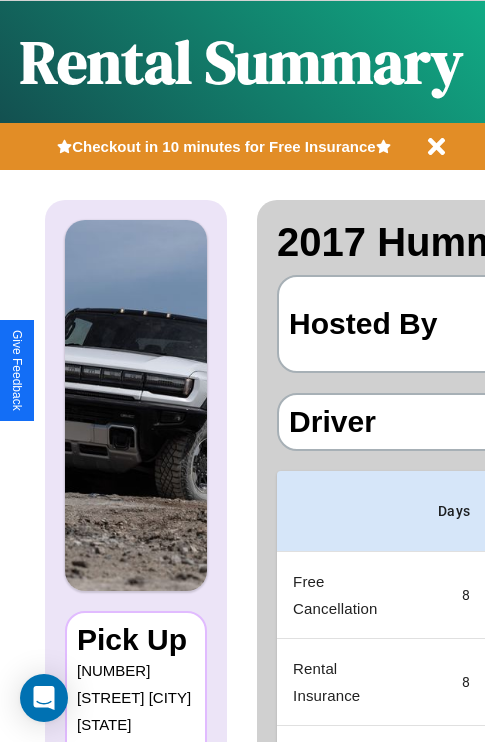 scroll, scrollTop: 0, scrollLeft: 389, axis: horizontal 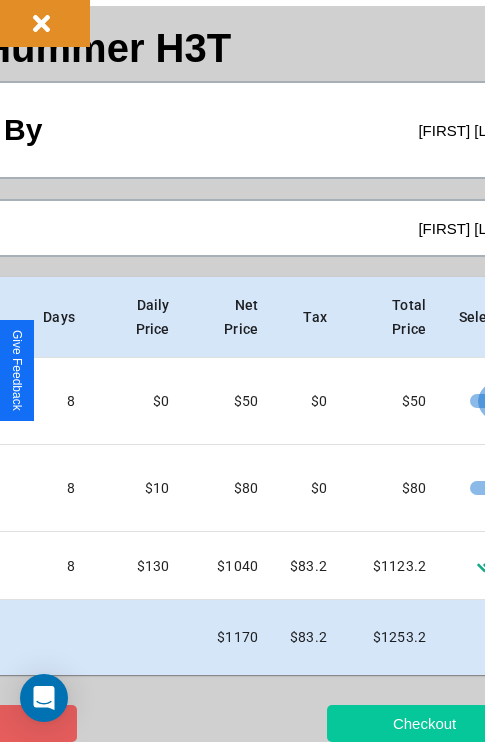 click on "Checkout" at bounding box center [424, 723] 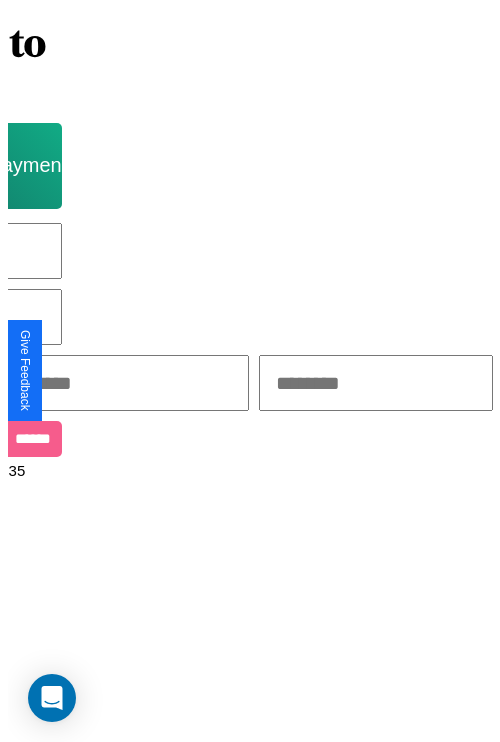 scroll, scrollTop: 0, scrollLeft: 0, axis: both 